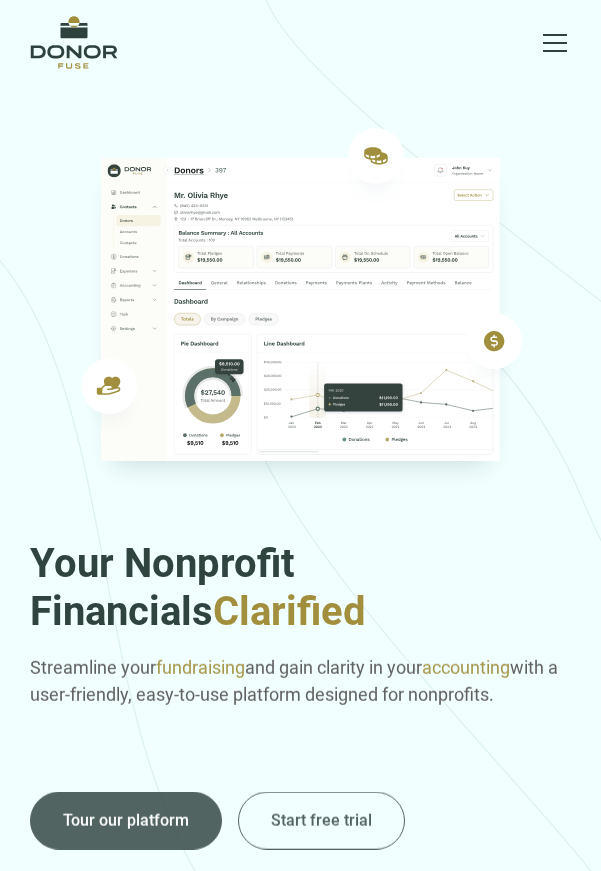 scroll, scrollTop: 0, scrollLeft: 0, axis: both 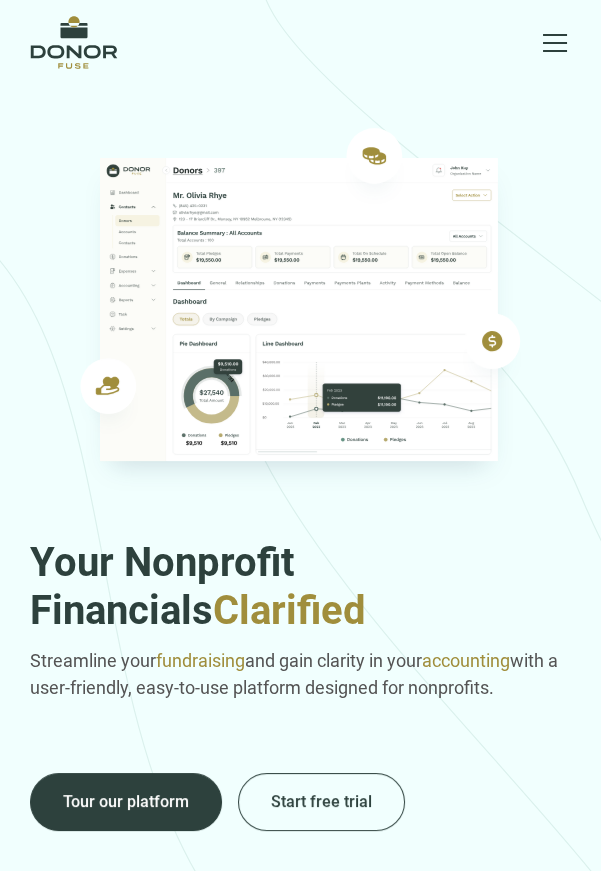 click at bounding box center (555, 43) 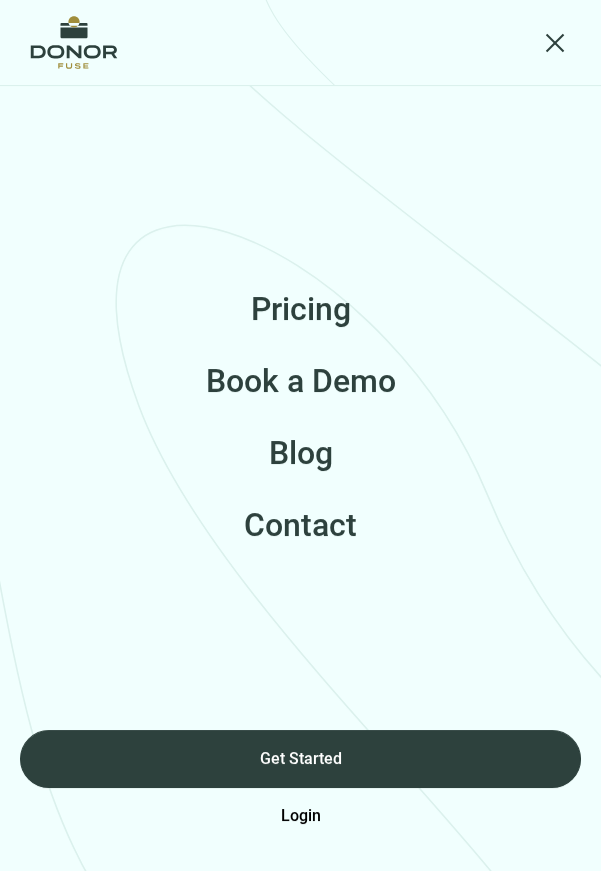 click on "Login" at bounding box center [300, 816] 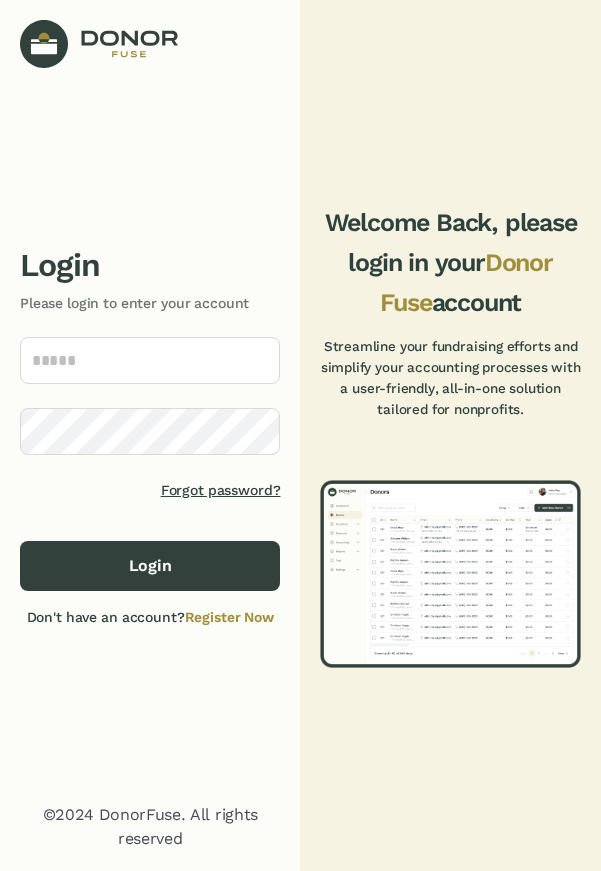scroll, scrollTop: 0, scrollLeft: 0, axis: both 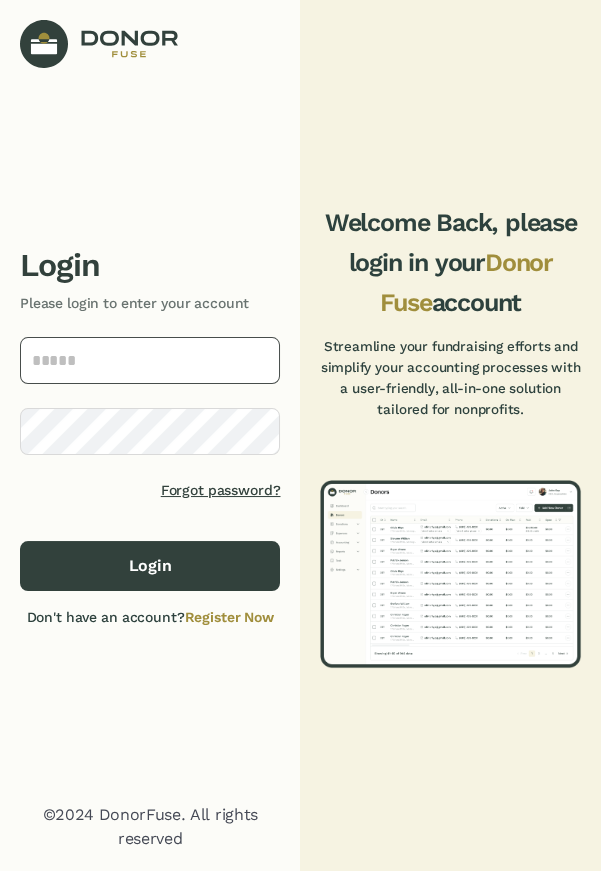 click 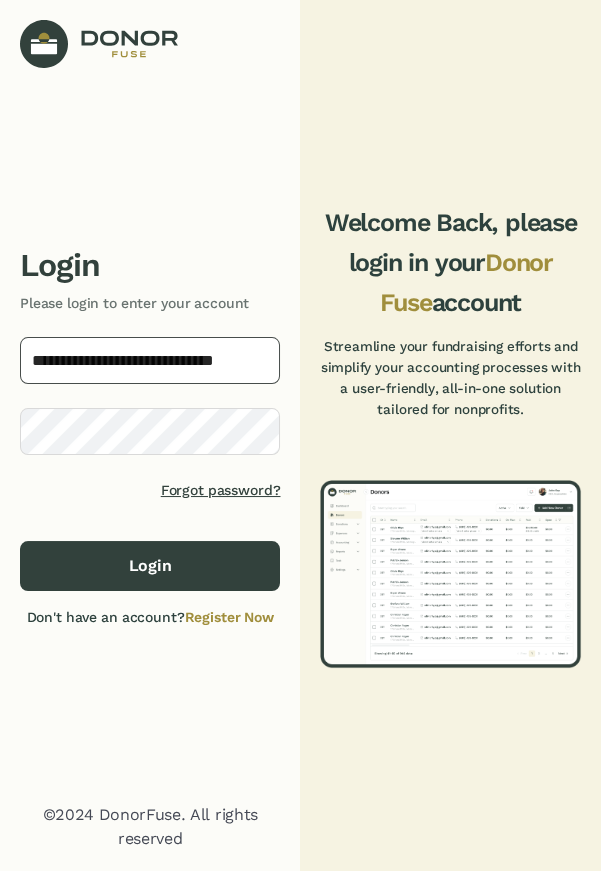 click on "**********" 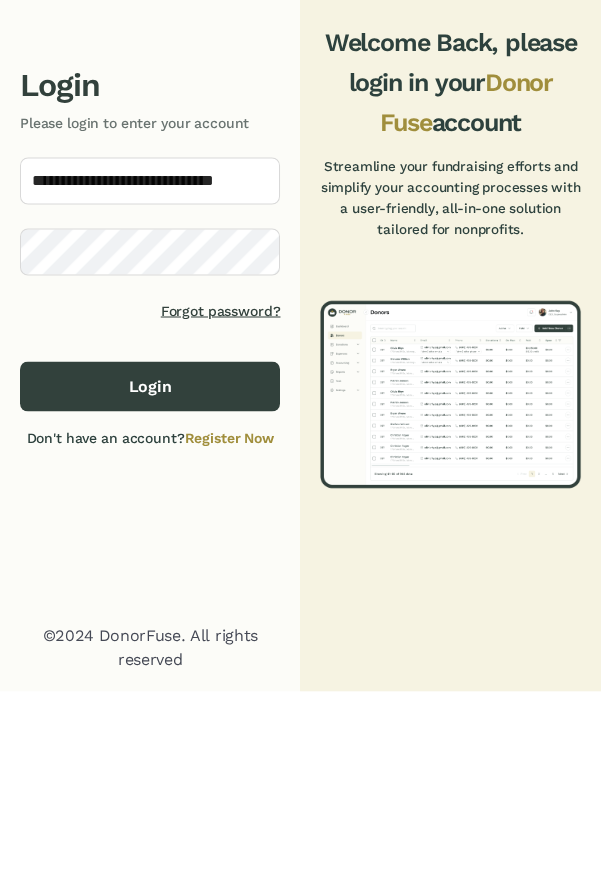 click on "Login" 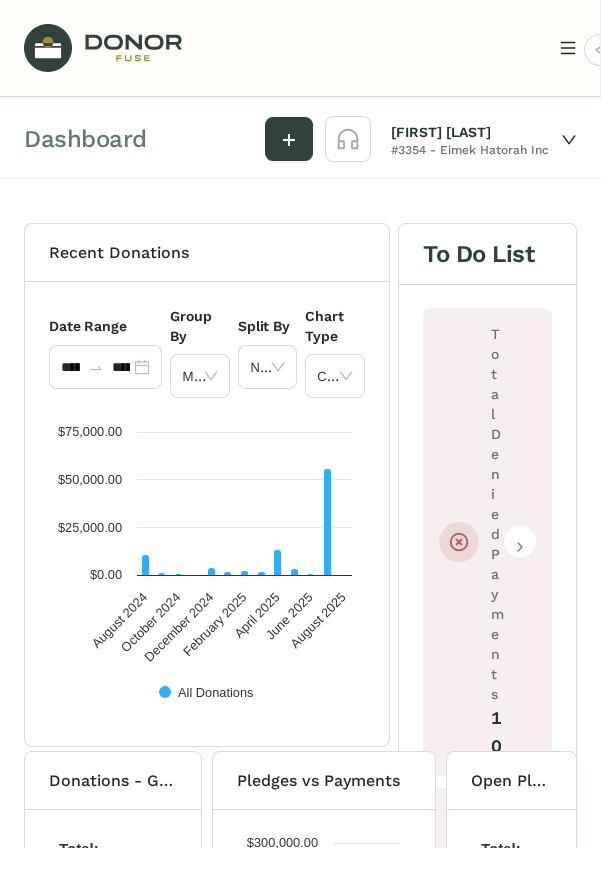 click 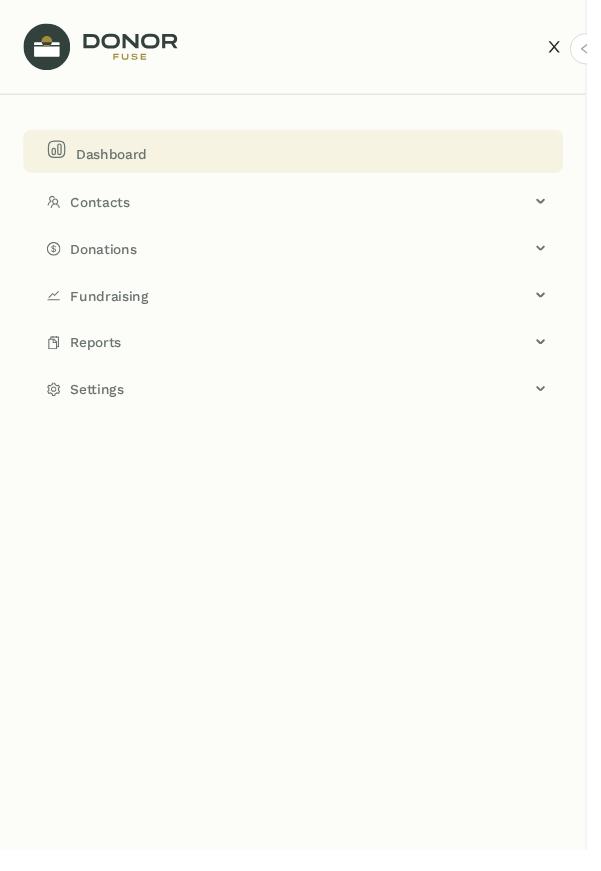 click on "Donations" 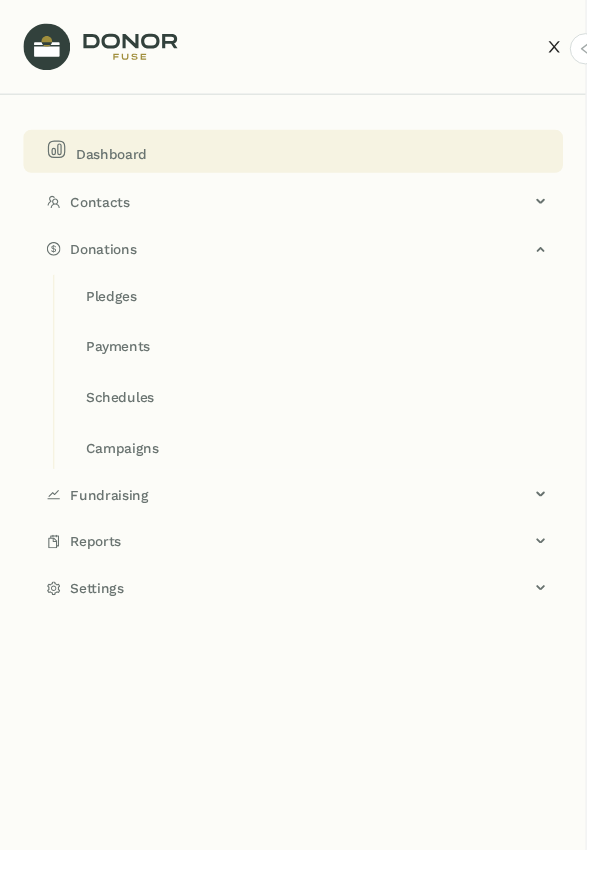 click on "Pledges" 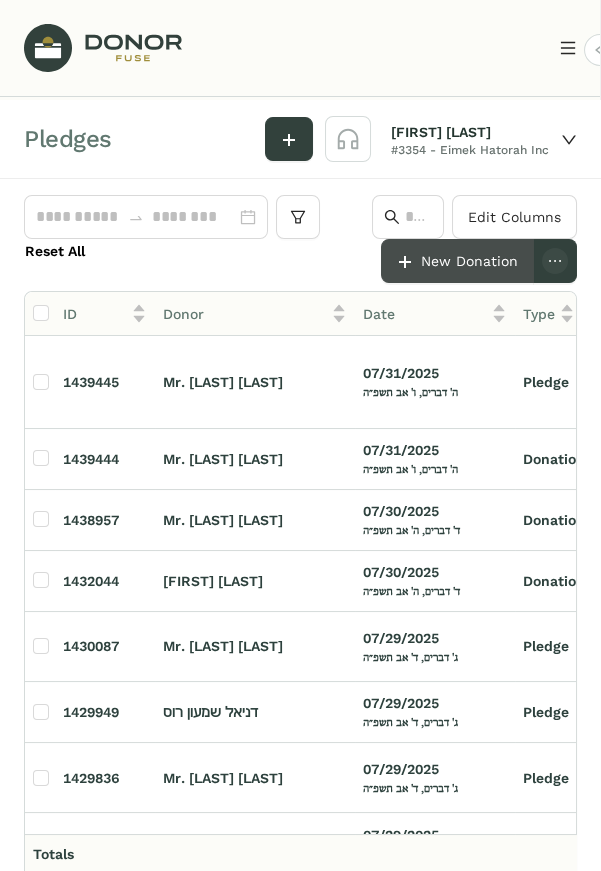 click on "New Donation" 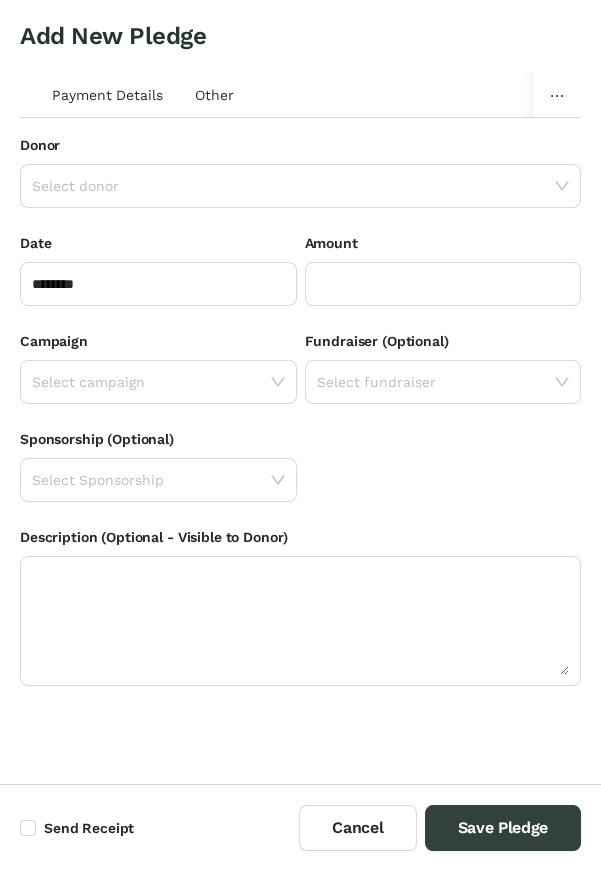 click on "********" 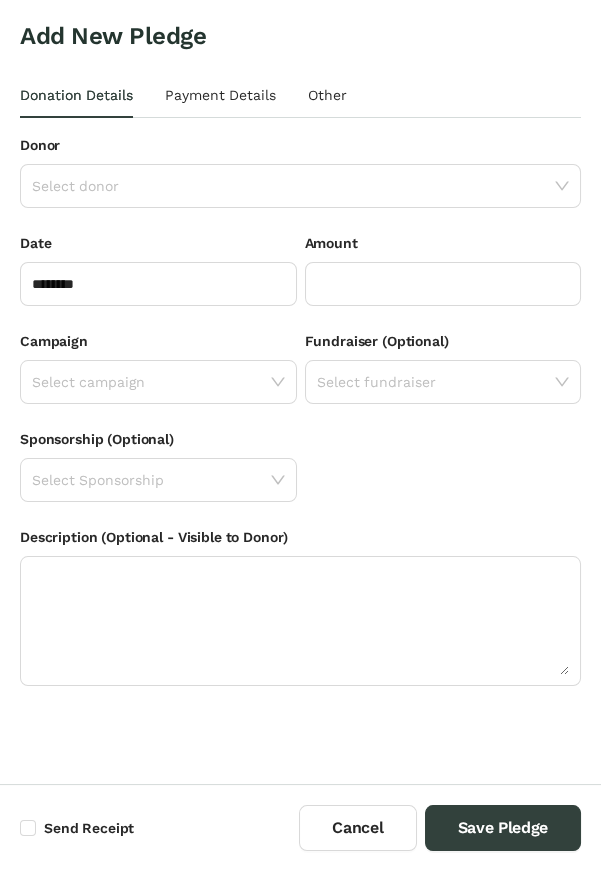 scroll, scrollTop: 0, scrollLeft: 0, axis: both 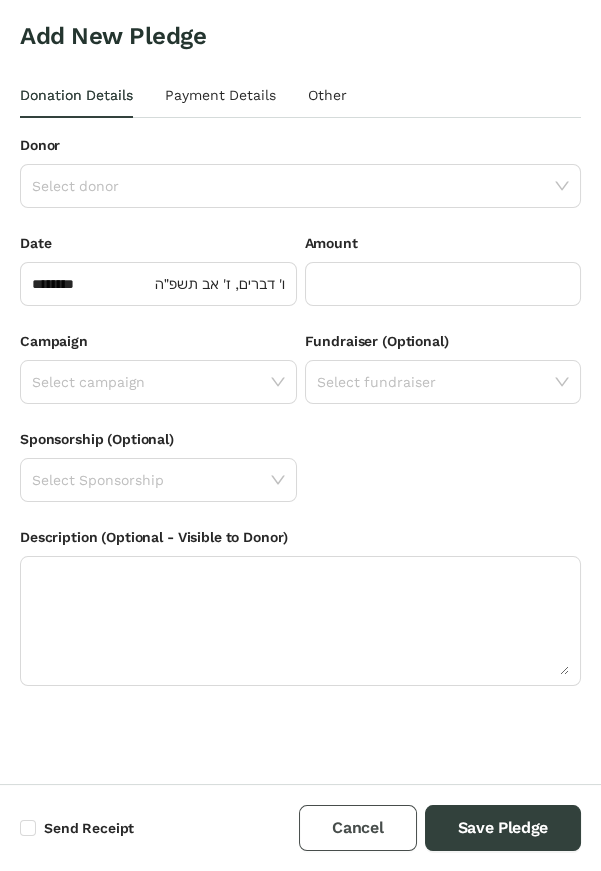 click on "Cancel" at bounding box center (357, 828) 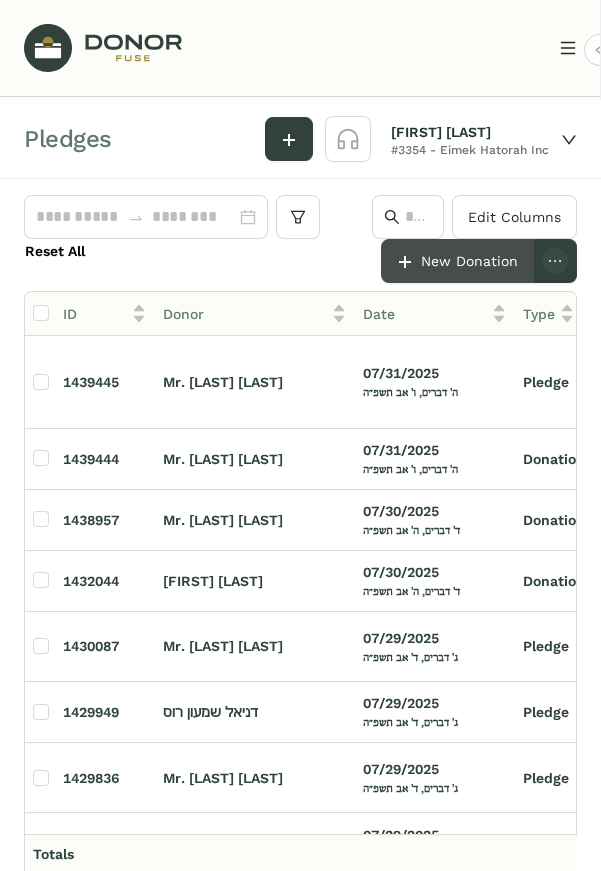 click on "New Donation" 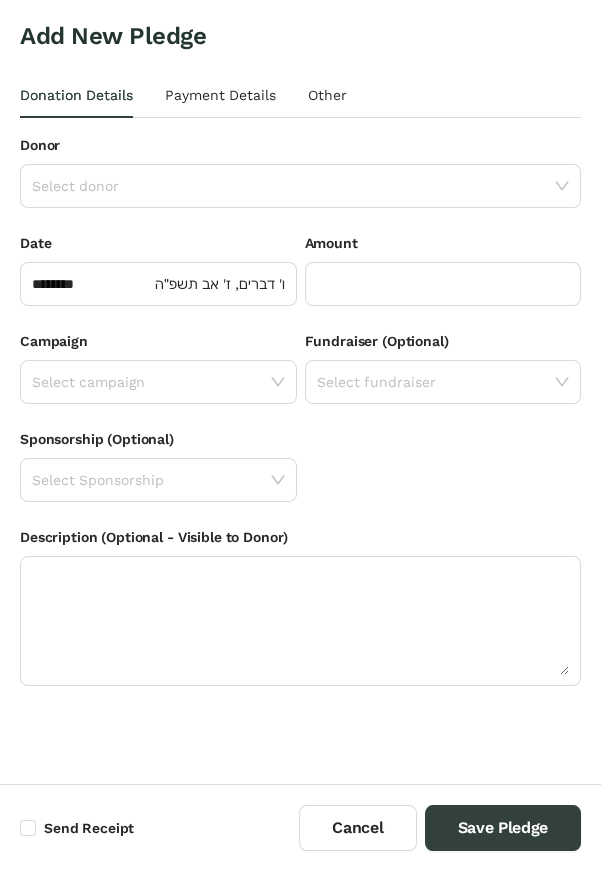 scroll, scrollTop: 0, scrollLeft: 0, axis: both 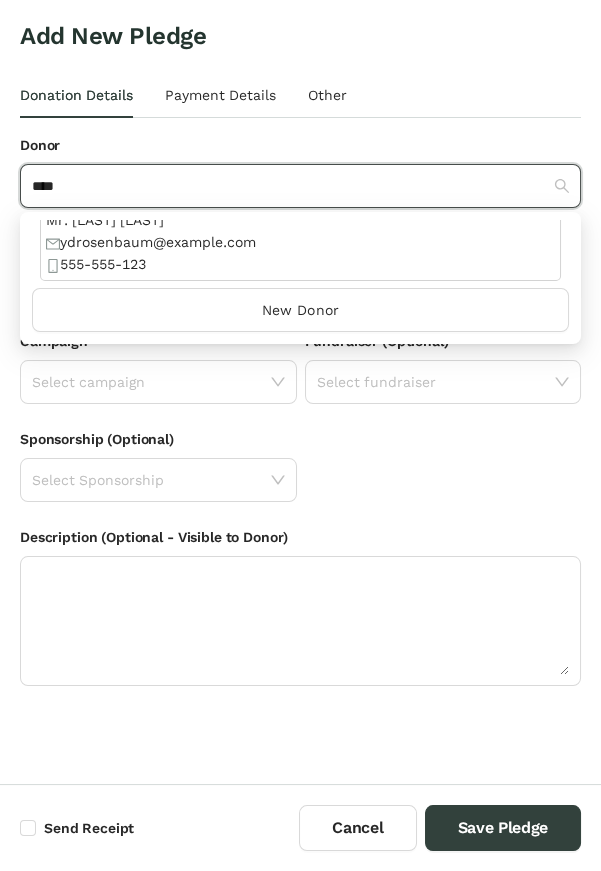 type on "****" 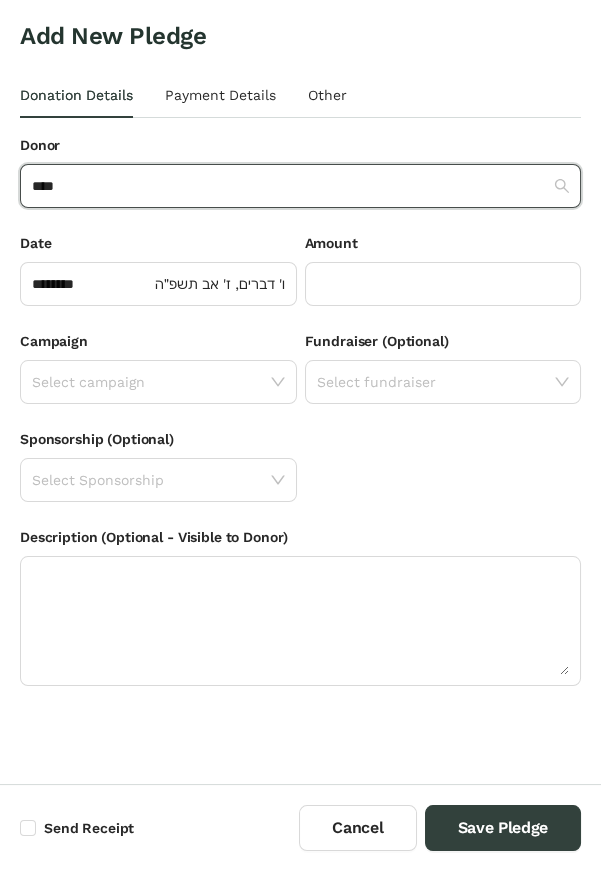 type 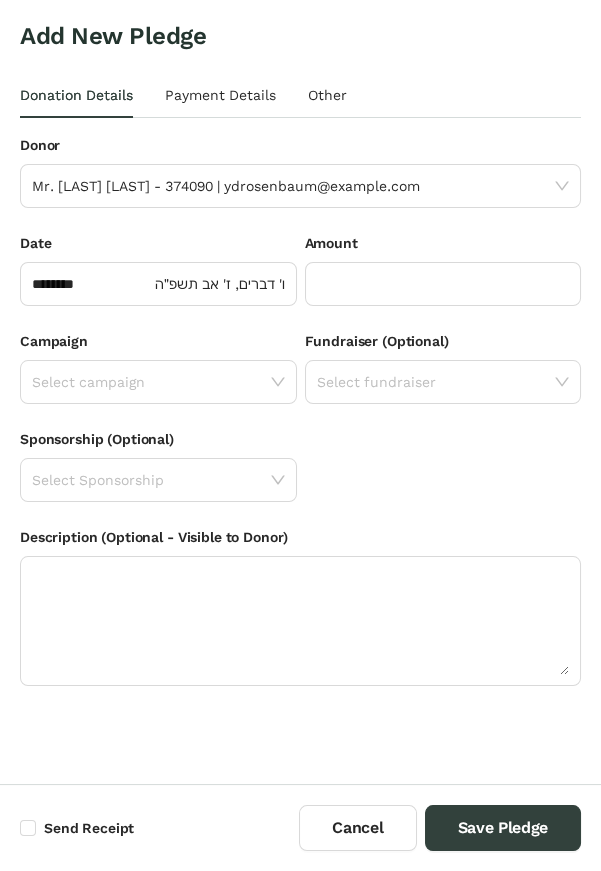 click 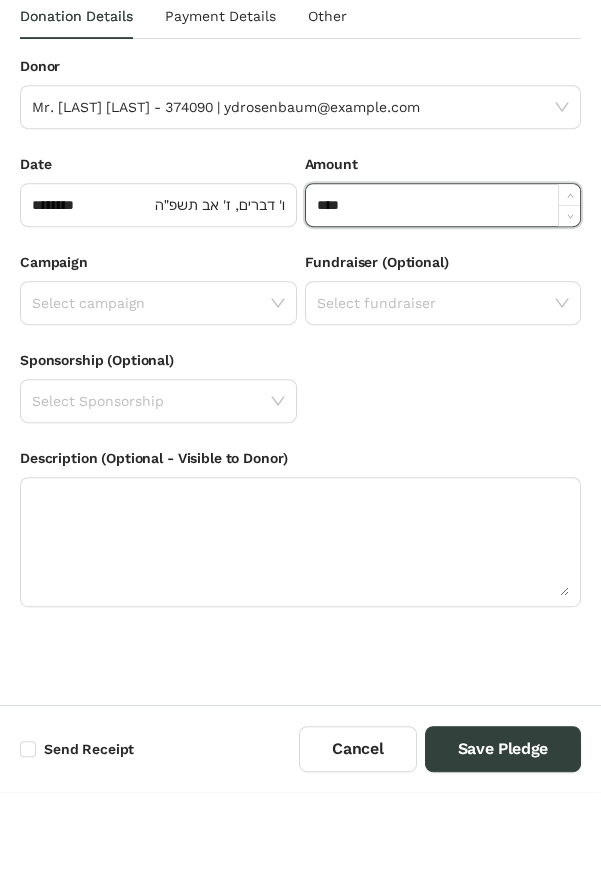 click 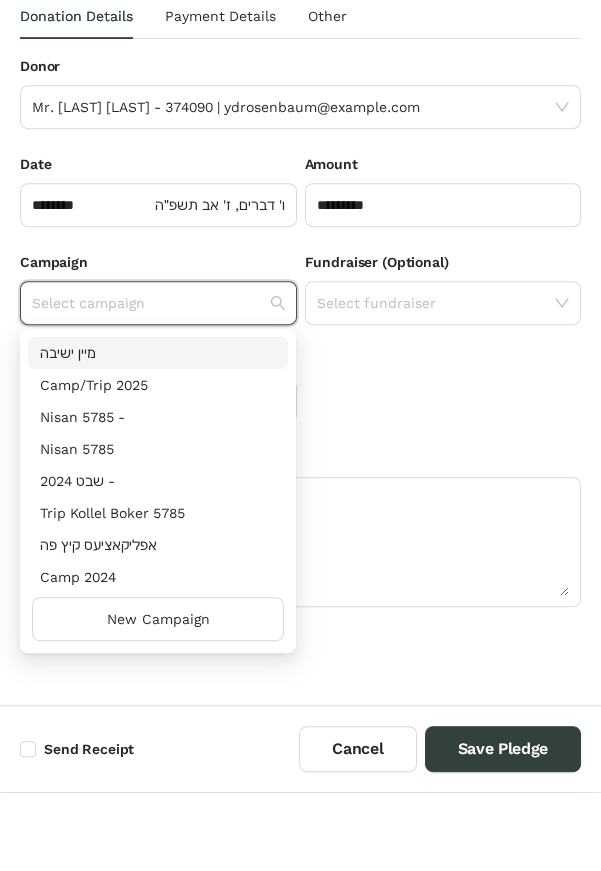 click on "Camp/Trip 2025" at bounding box center (158, 464) 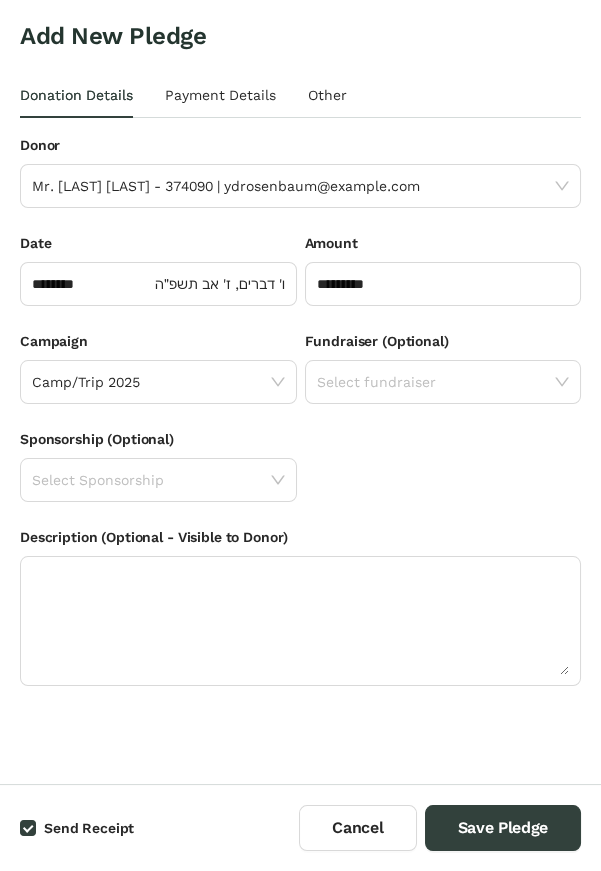 click 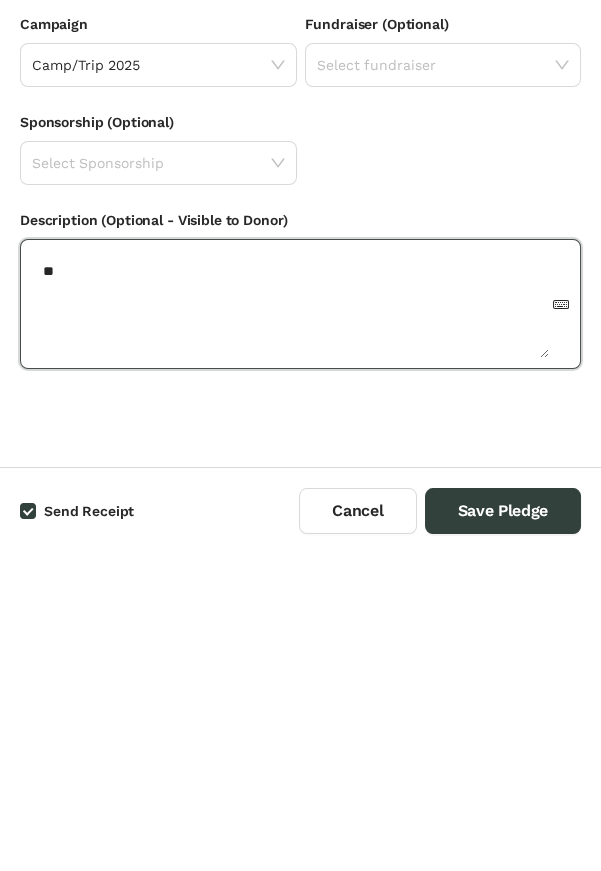 type on "*" 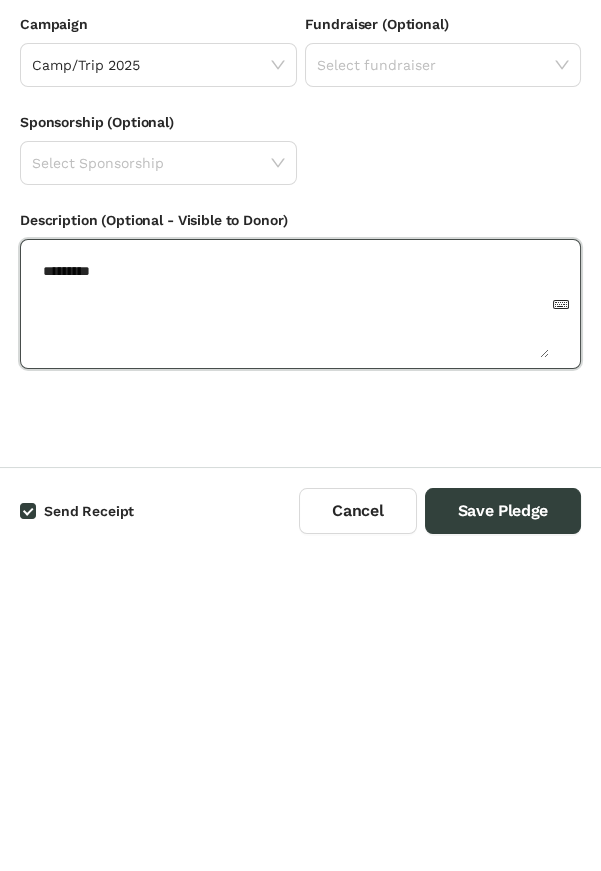 type on "*********" 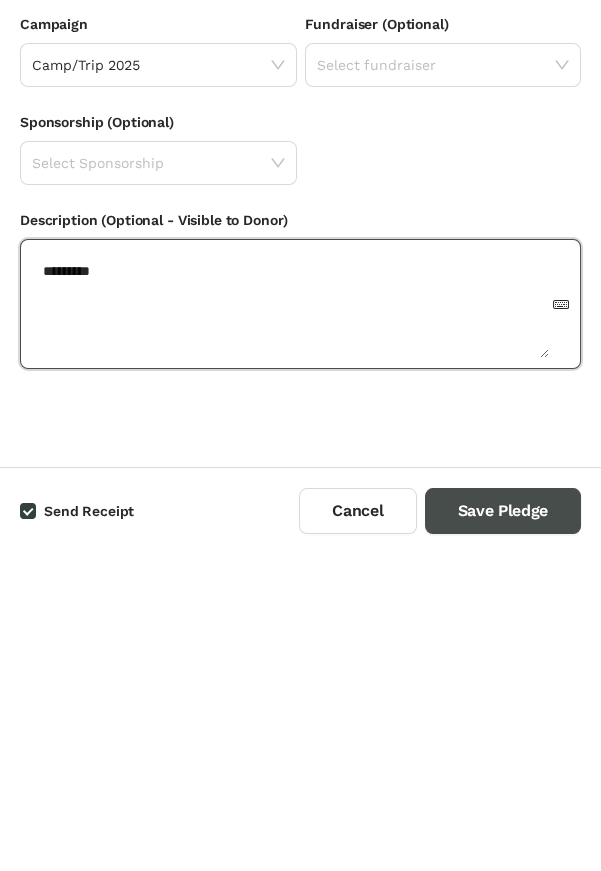click on "Save Pledge" at bounding box center [503, 828] 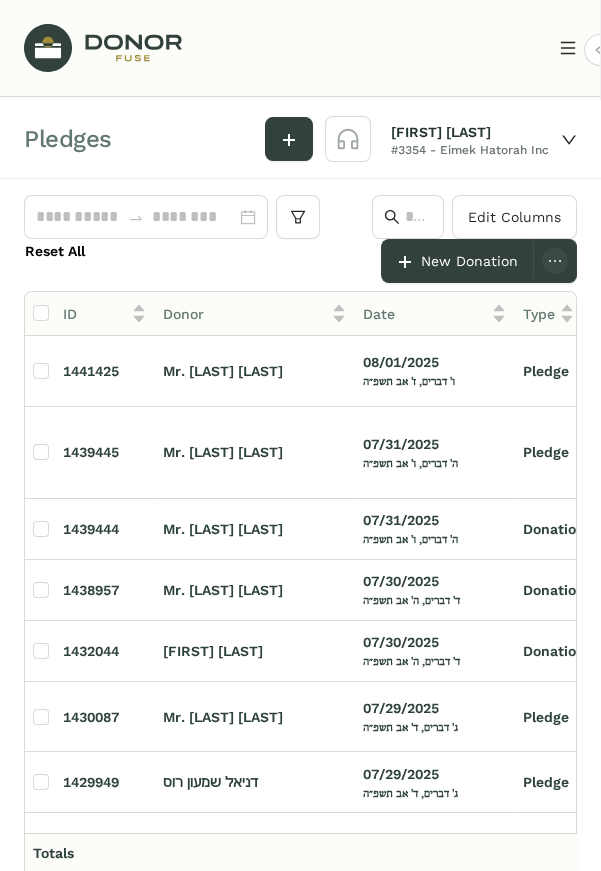 click on "Mr. [LAST] [LAST]" 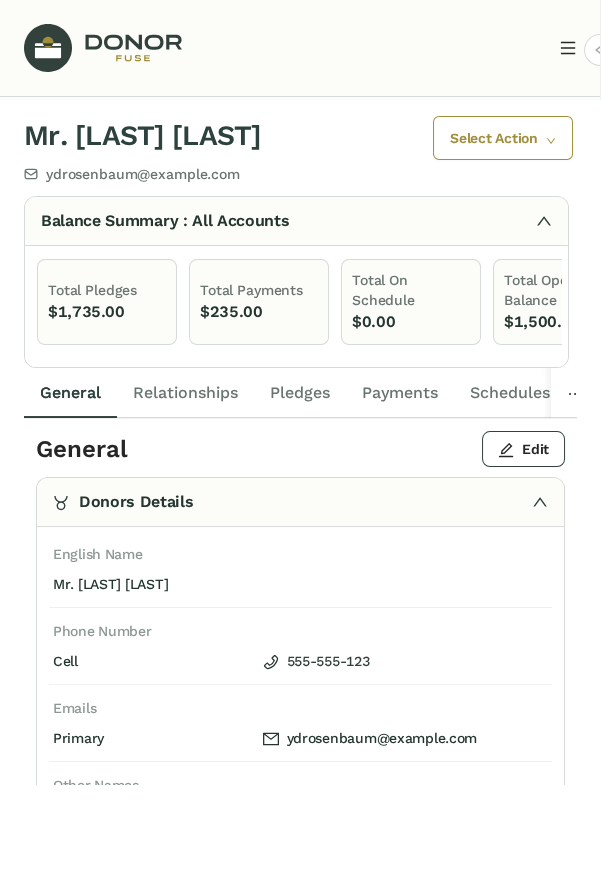 click on "Payments" 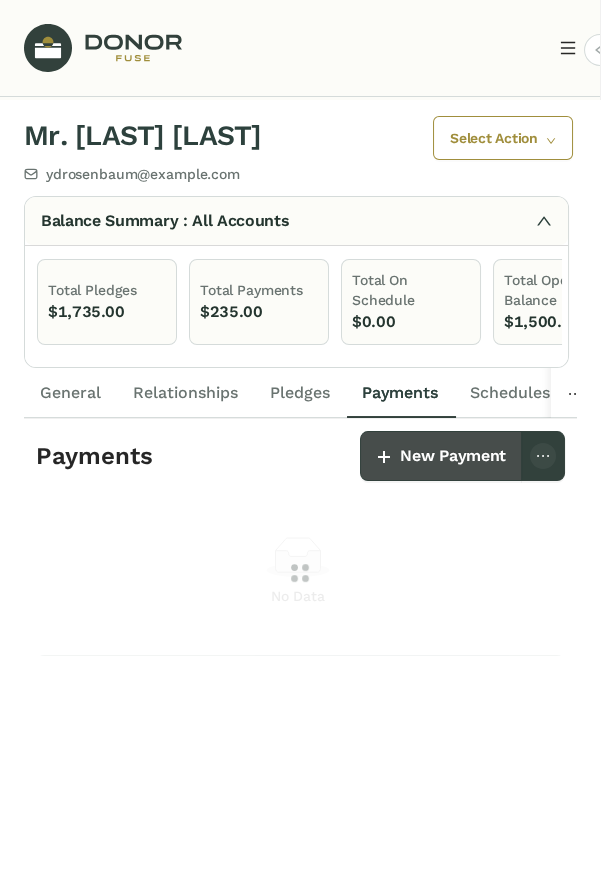 click on "New Payment" 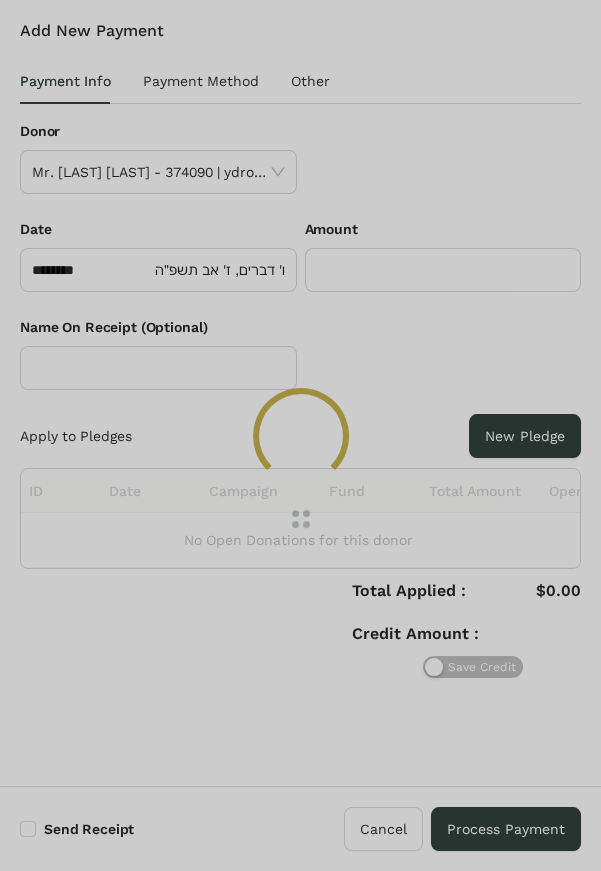 scroll, scrollTop: 0, scrollLeft: 0, axis: both 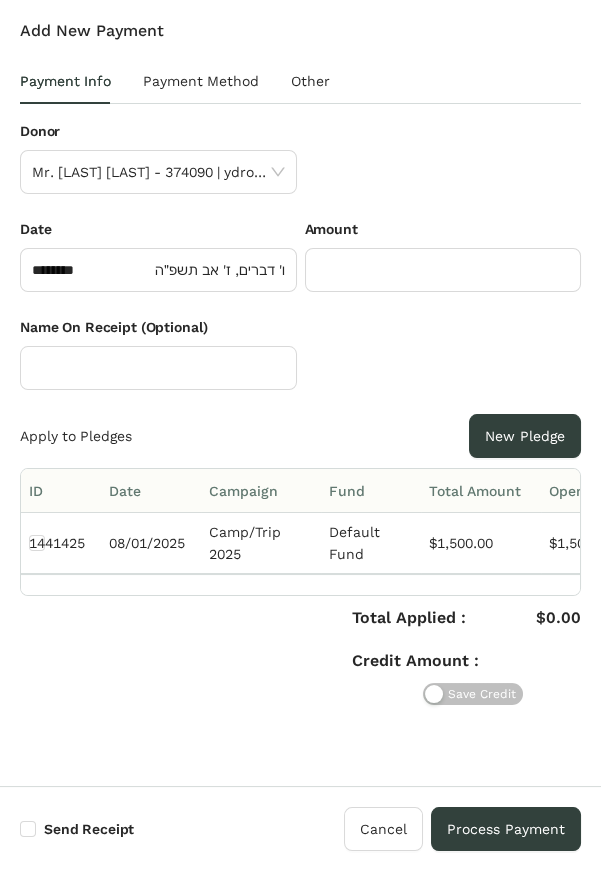 click 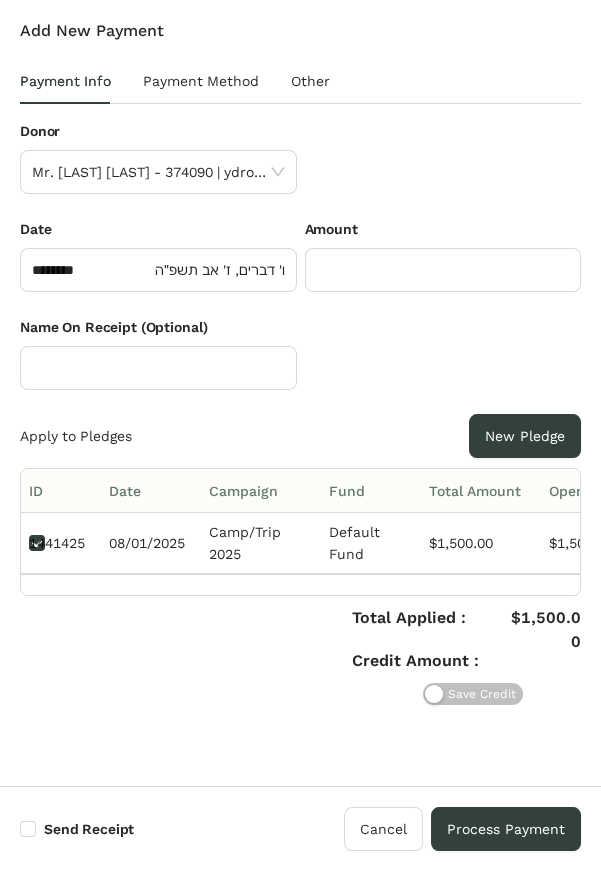 scroll, scrollTop: 0, scrollLeft: 133, axis: horizontal 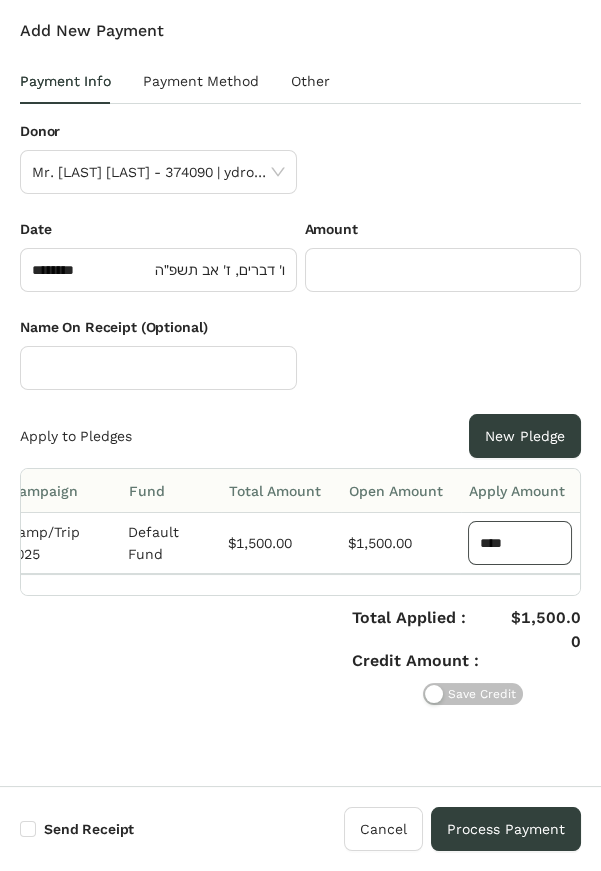 click on "****" at bounding box center (520, 543) 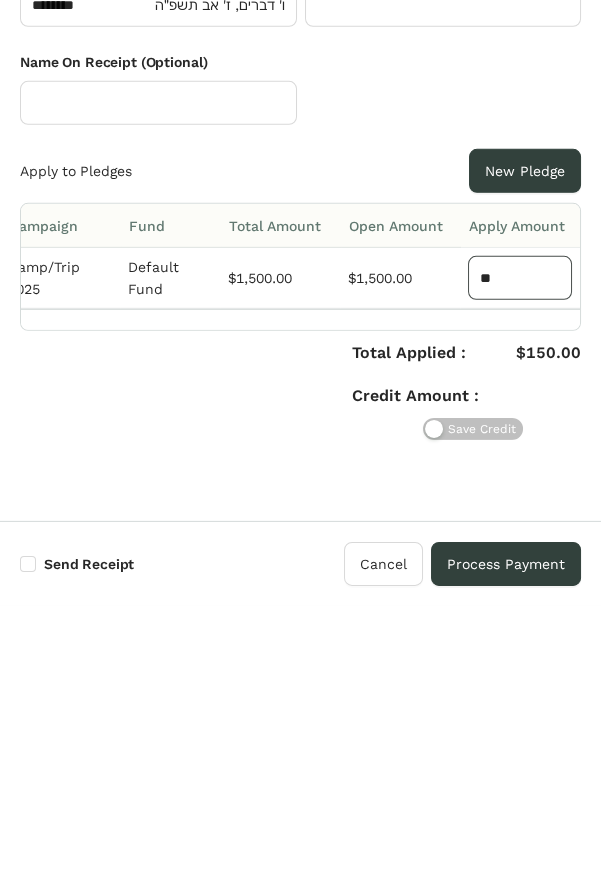 type on "*" 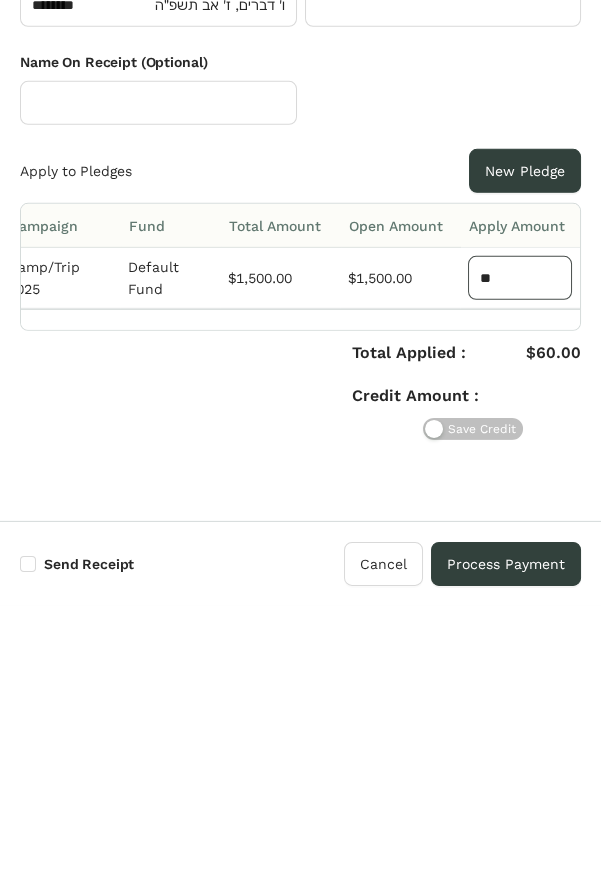 type on "***" 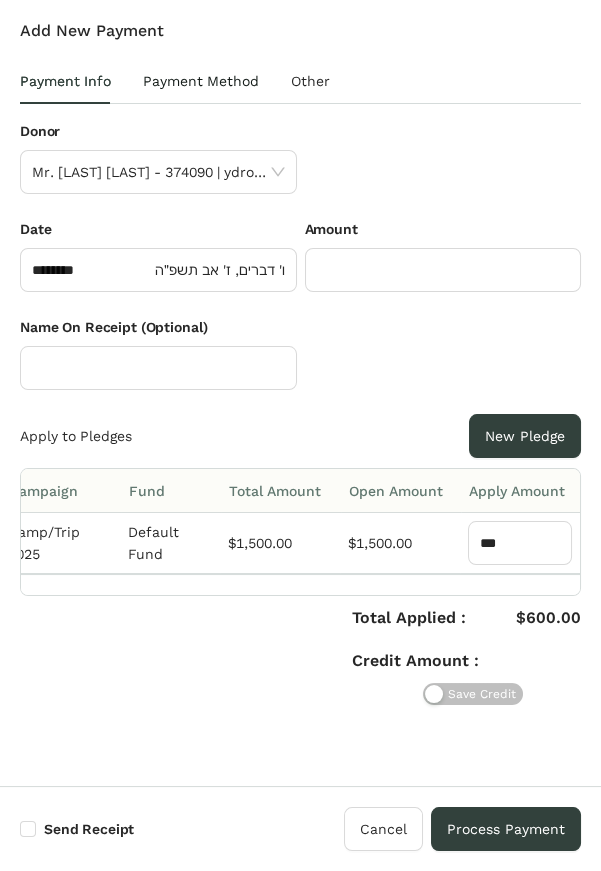 click on "Payment Method" at bounding box center [201, 81] 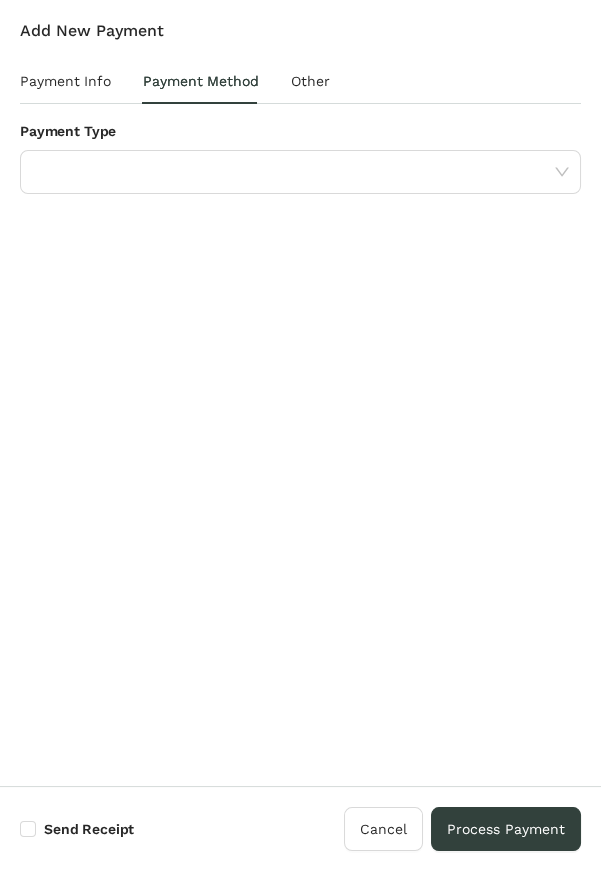 click 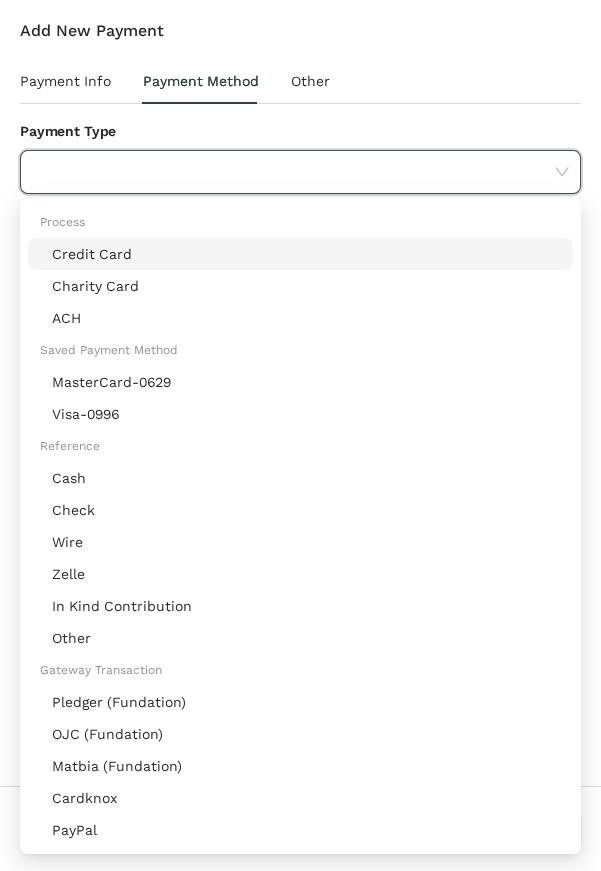 click on "Visa-0996" at bounding box center [306, 510] 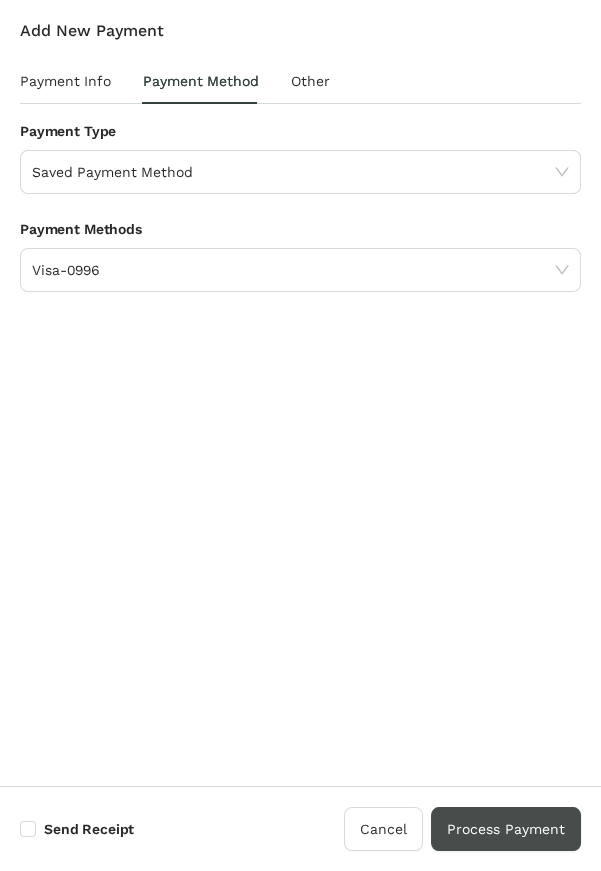 click on "Process Payment" at bounding box center [506, 829] 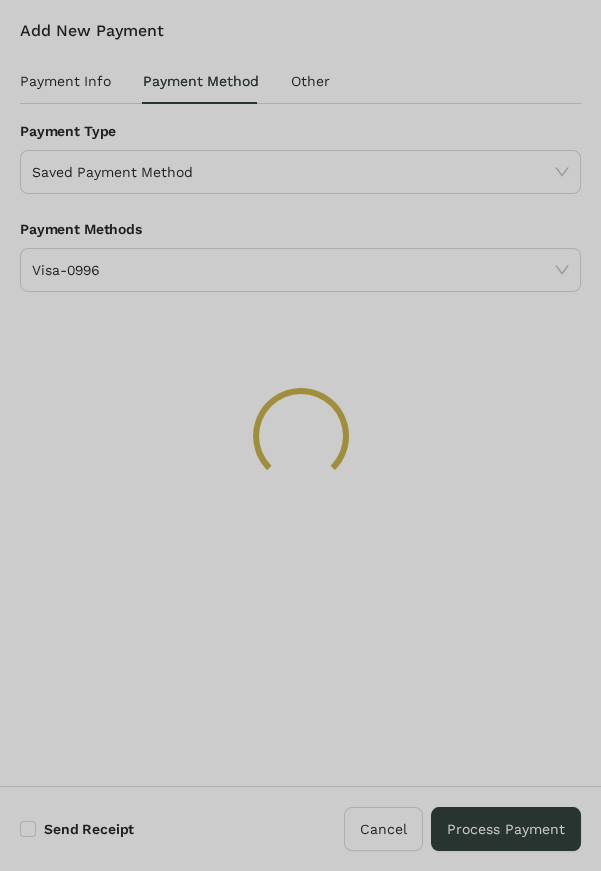 click 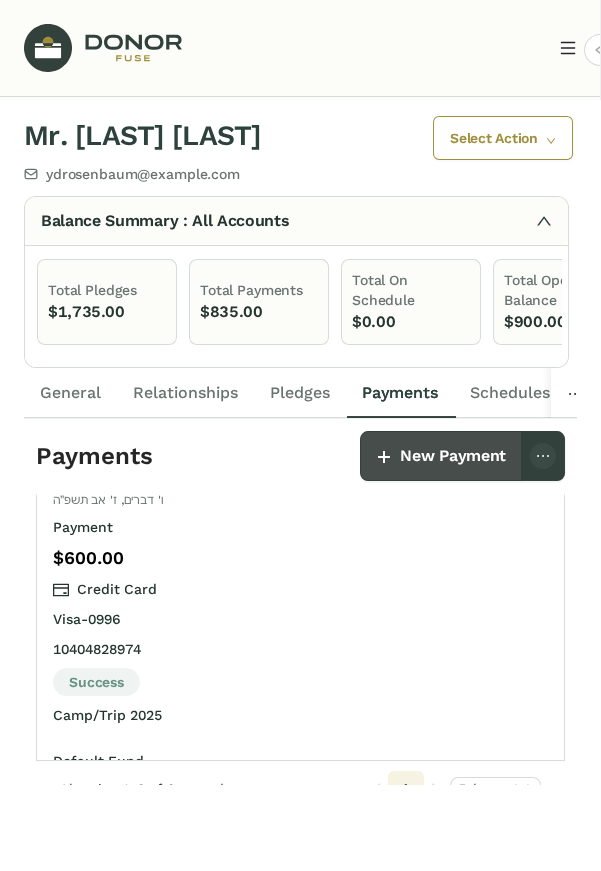 scroll, scrollTop: 0, scrollLeft: 0, axis: both 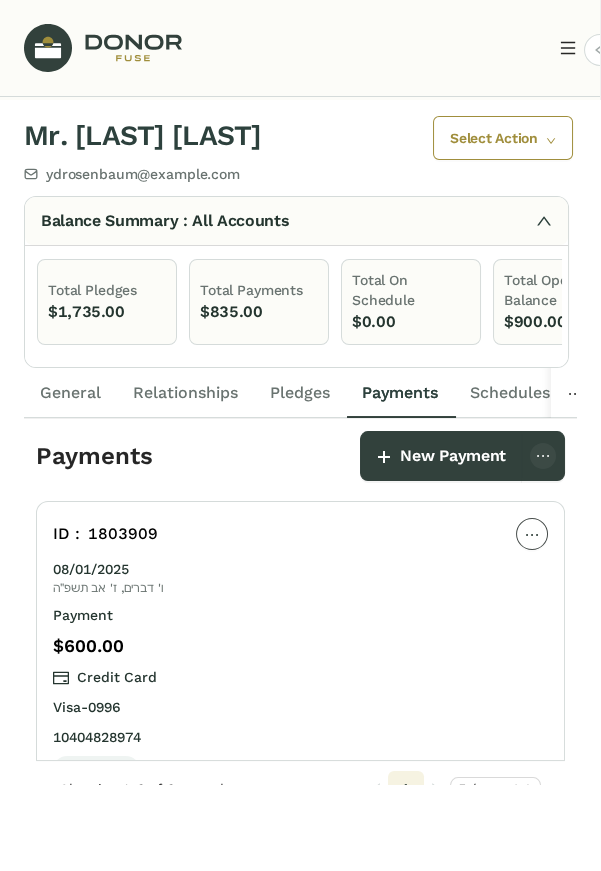 click 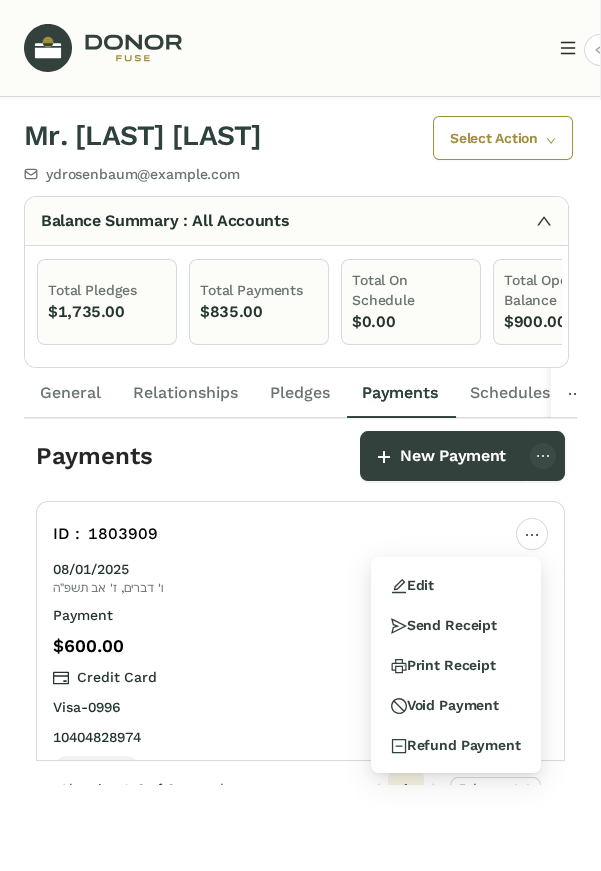 click on "Send Receipt" at bounding box center [444, 625] 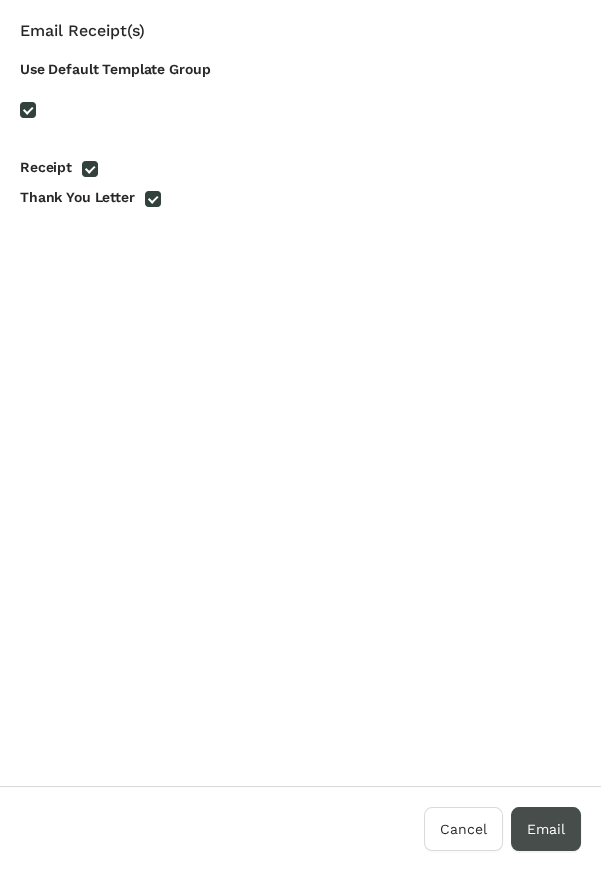 click on "Email" at bounding box center [546, 829] 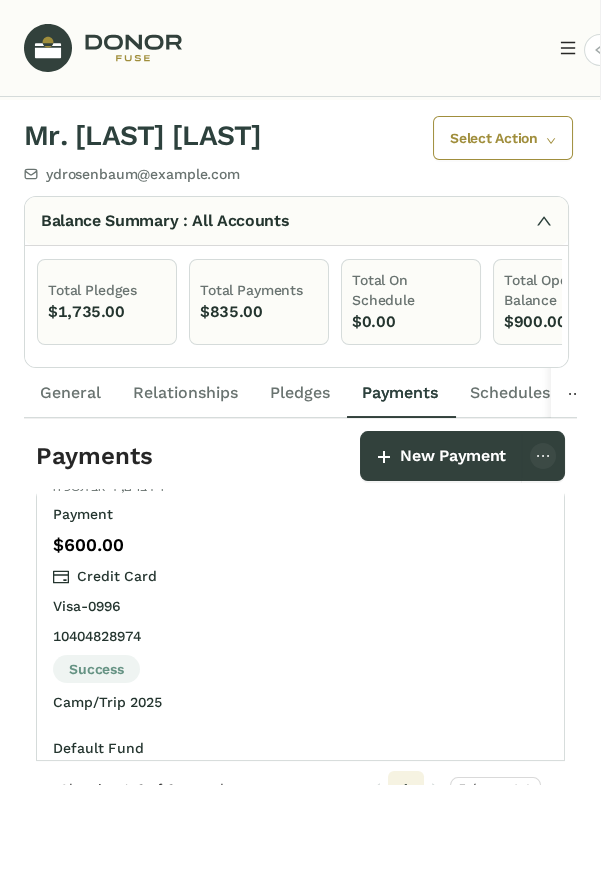 scroll, scrollTop: 0, scrollLeft: 0, axis: both 